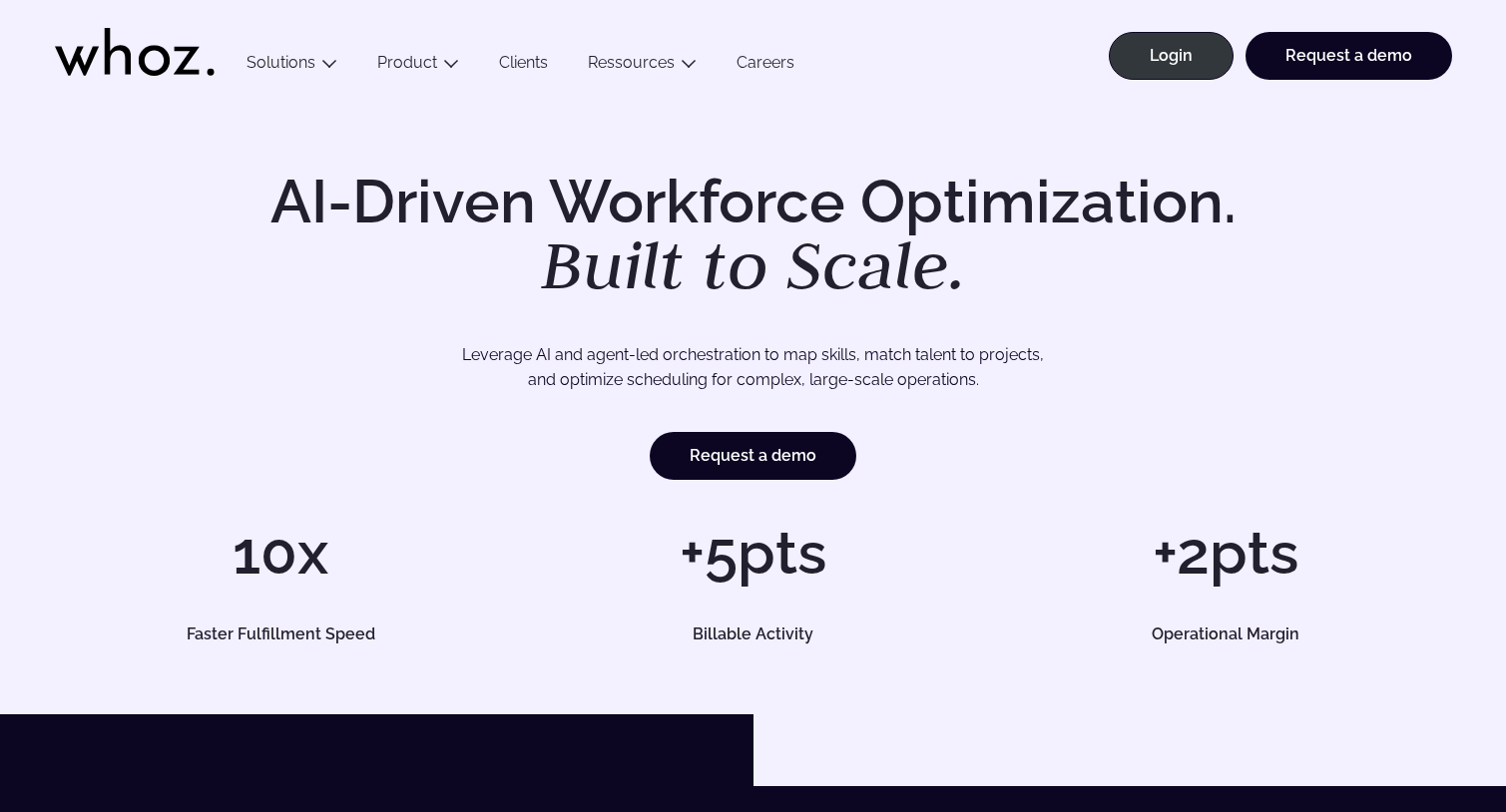 scroll, scrollTop: 0, scrollLeft: 0, axis: both 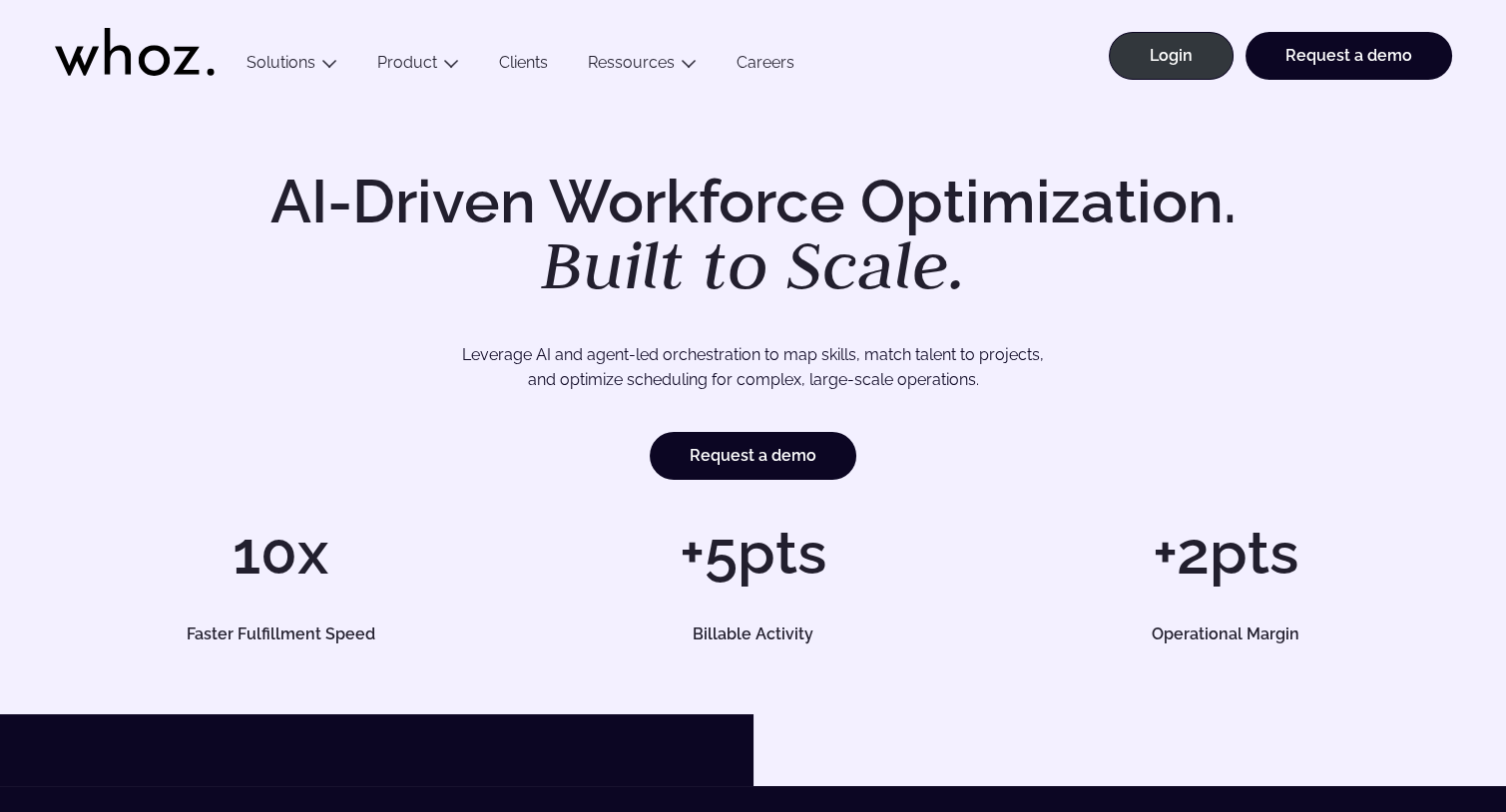 click on "Clients" at bounding box center [523, 66] 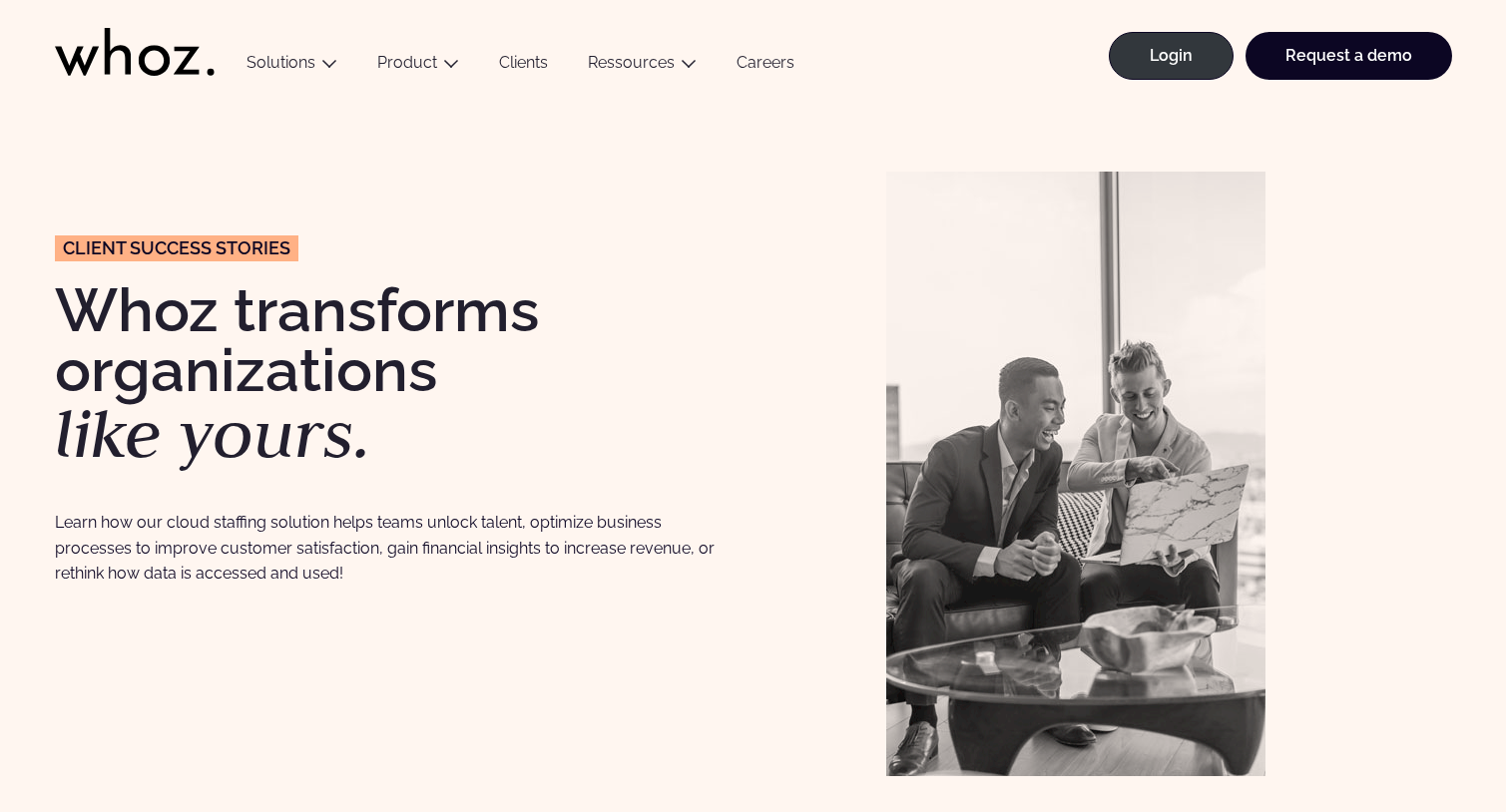 scroll, scrollTop: 0, scrollLeft: 0, axis: both 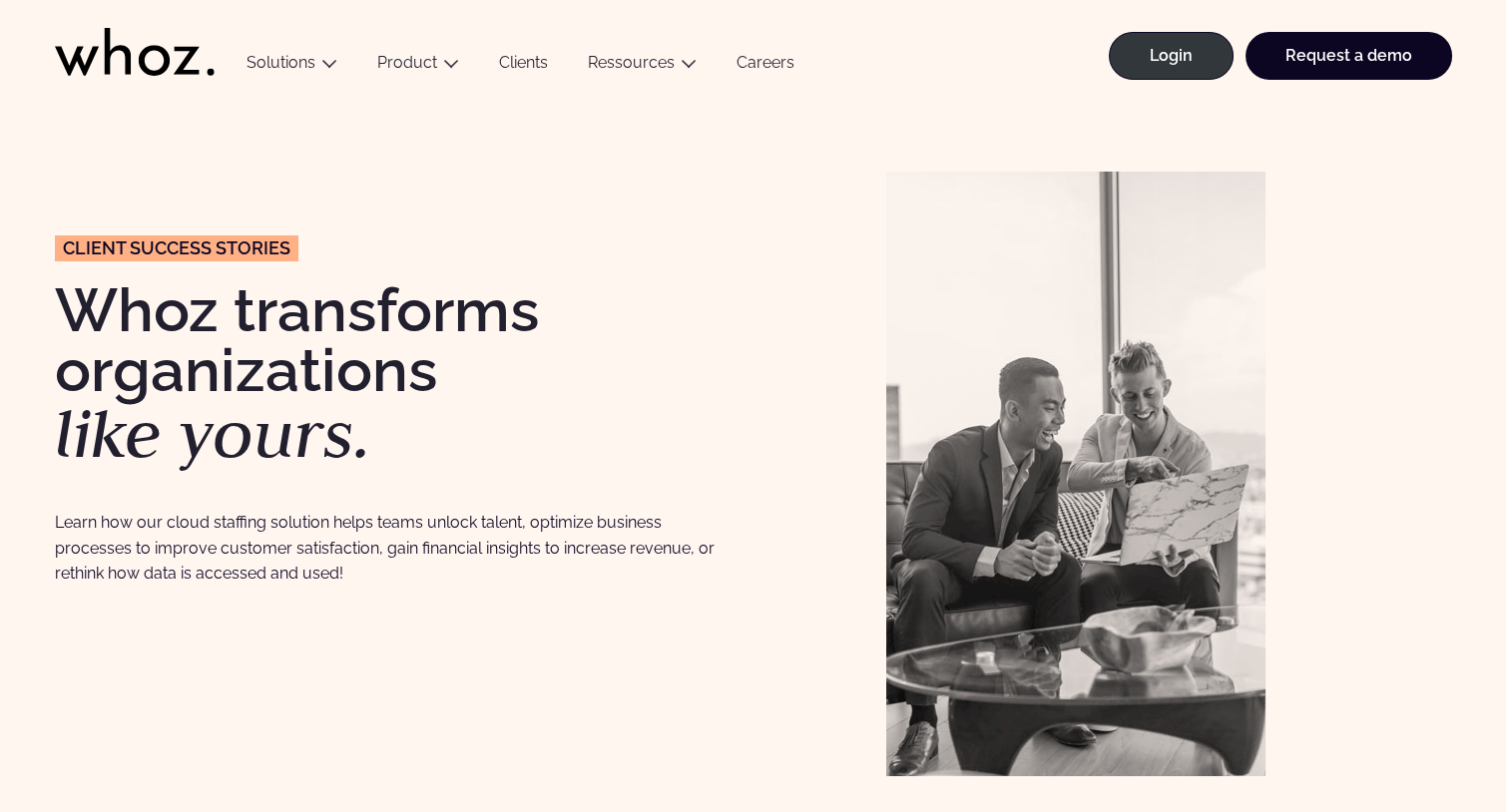 click on "Clients" at bounding box center (523, 66) 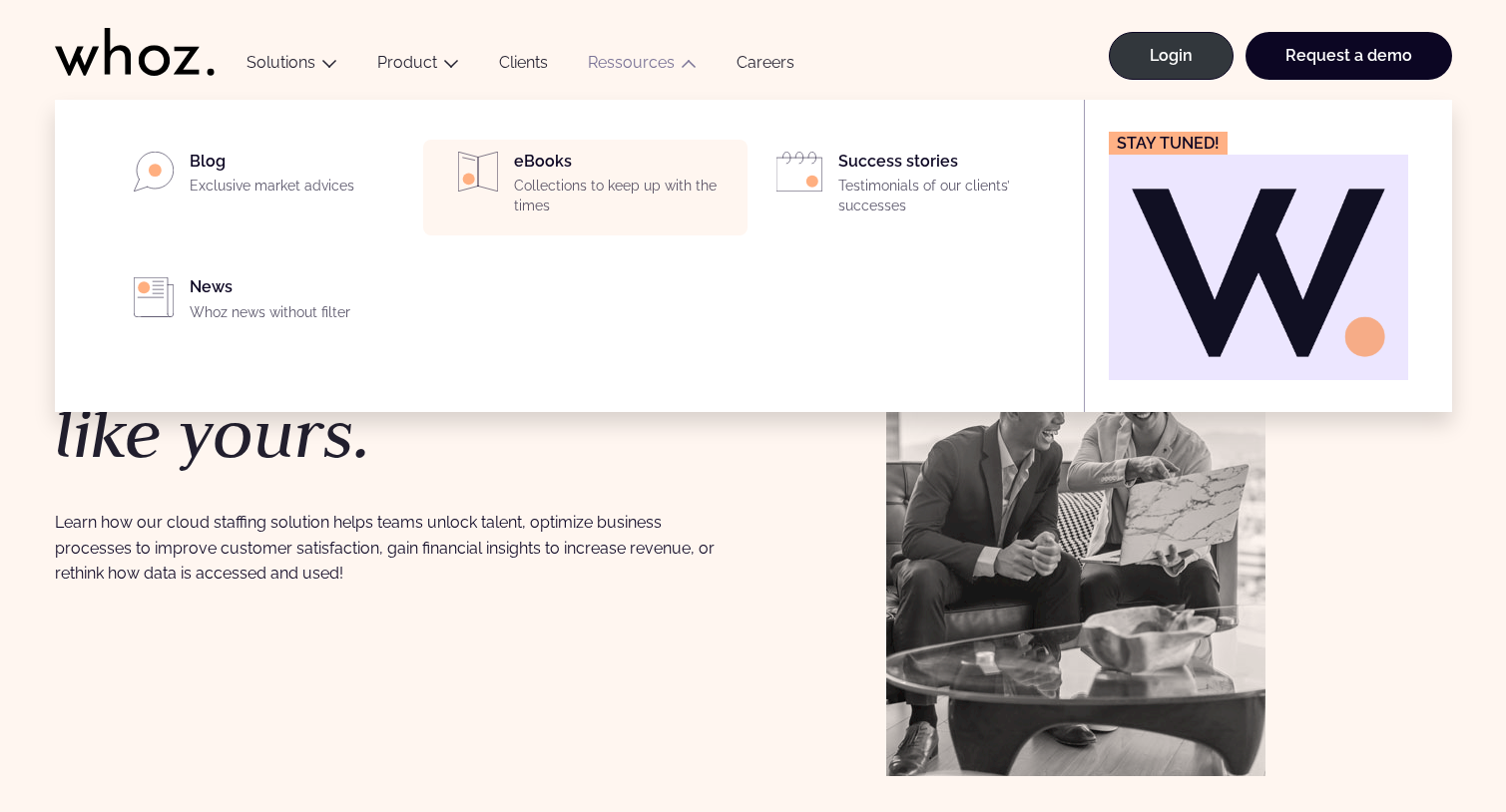 scroll, scrollTop: 0, scrollLeft: 0, axis: both 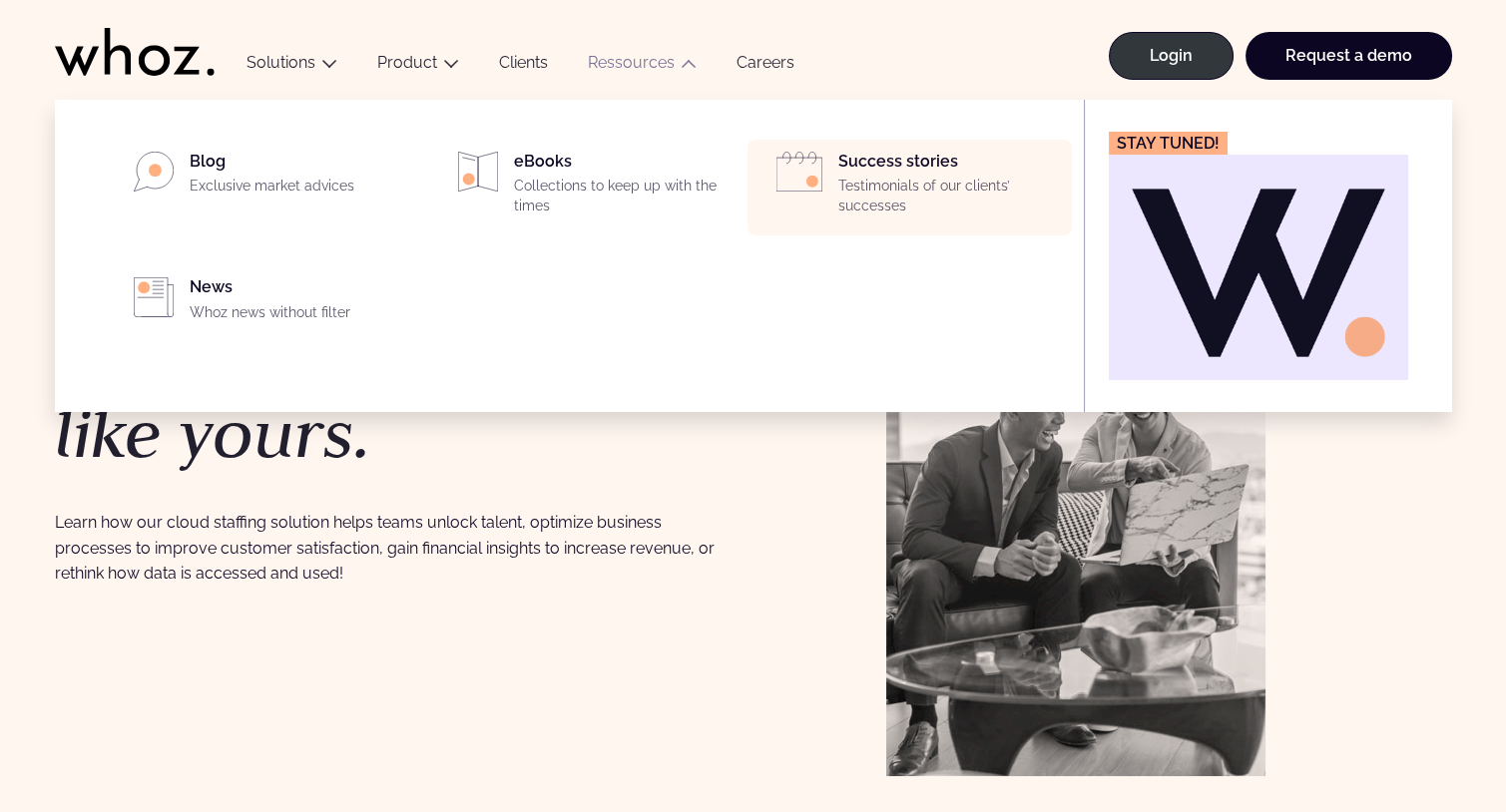click on "Testimonials of our clients’ successes" at bounding box center (949, 196) 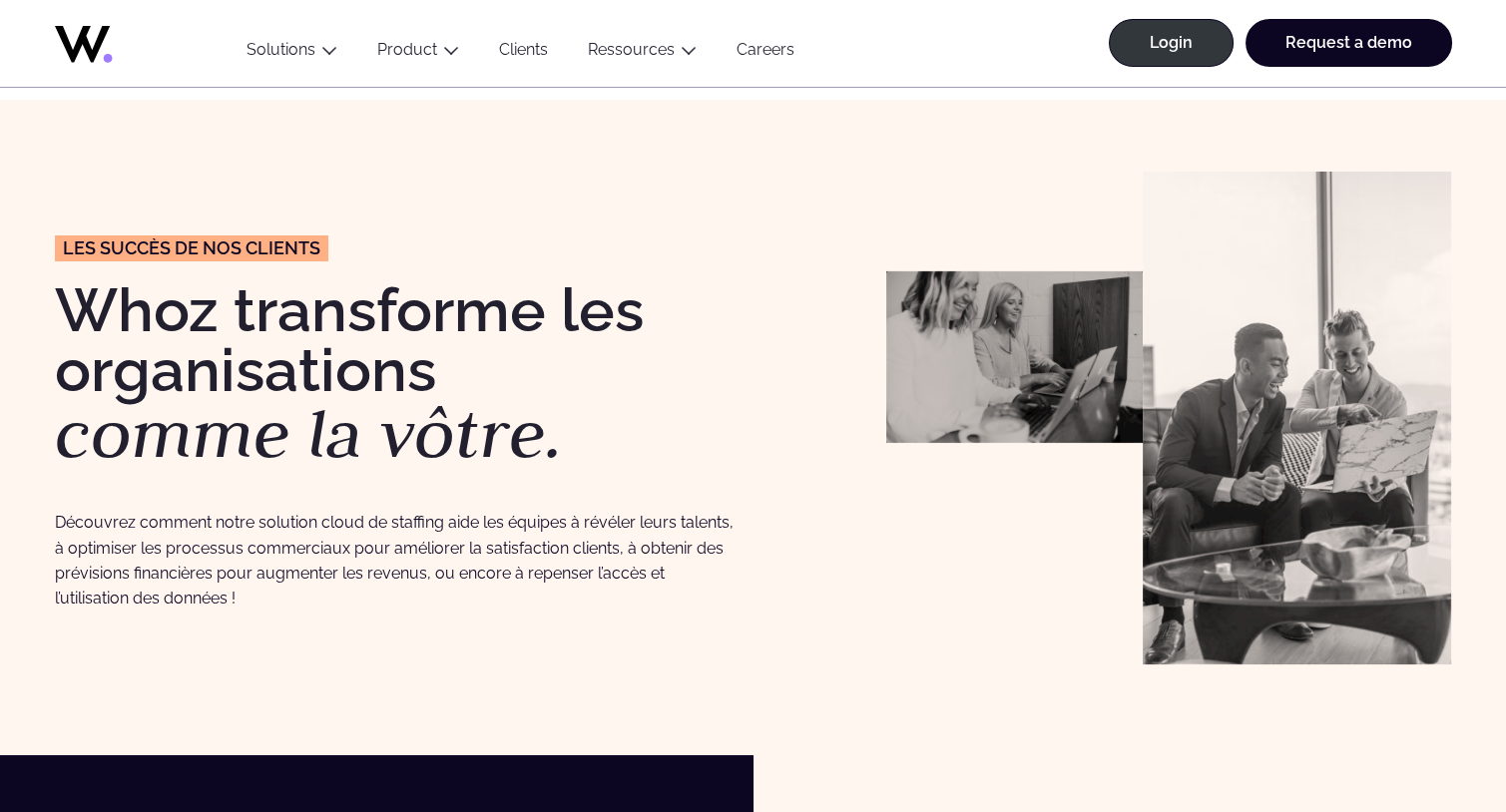 scroll, scrollTop: 294, scrollLeft: 0, axis: vertical 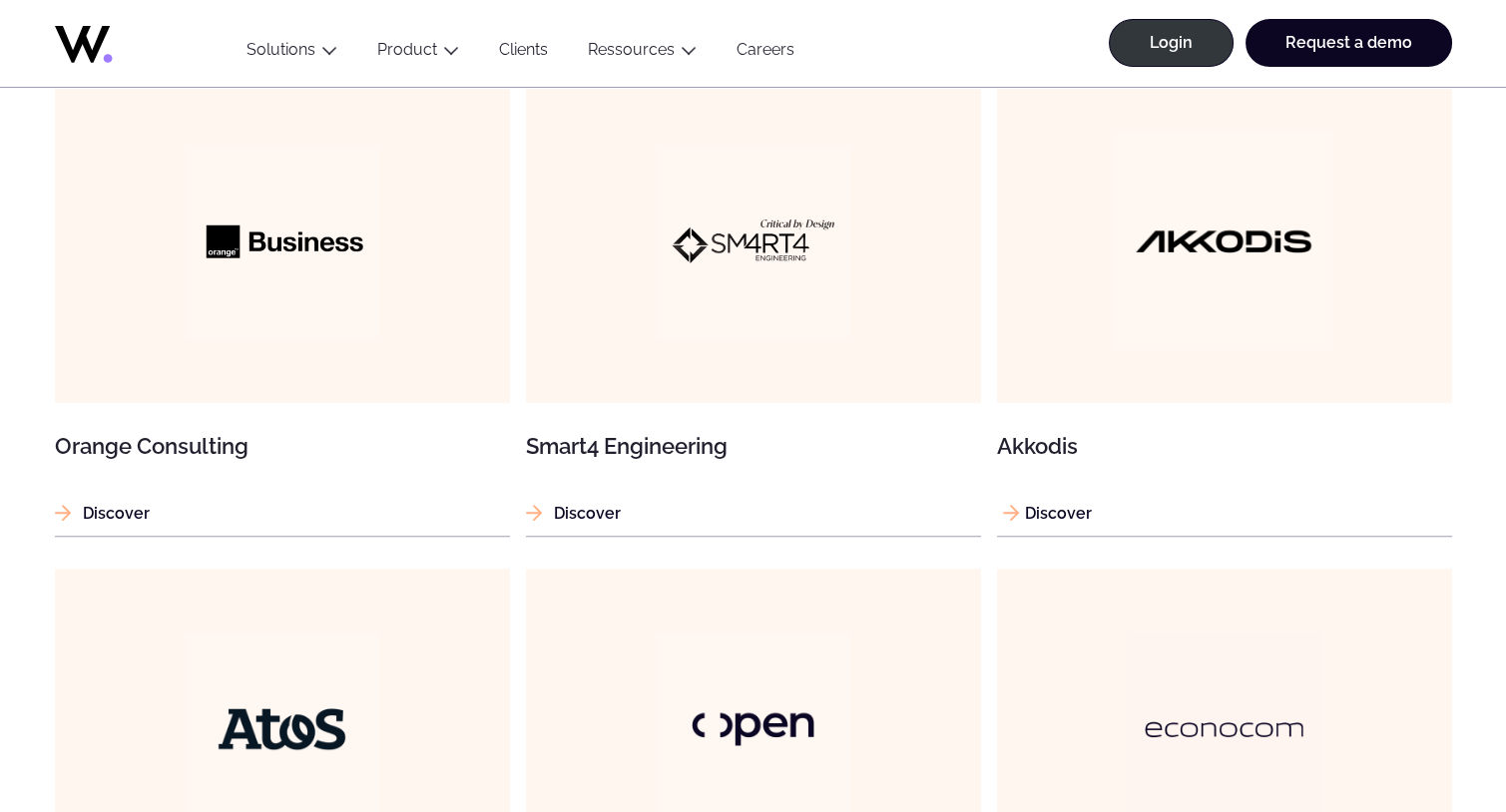 click at bounding box center [1224, 241] 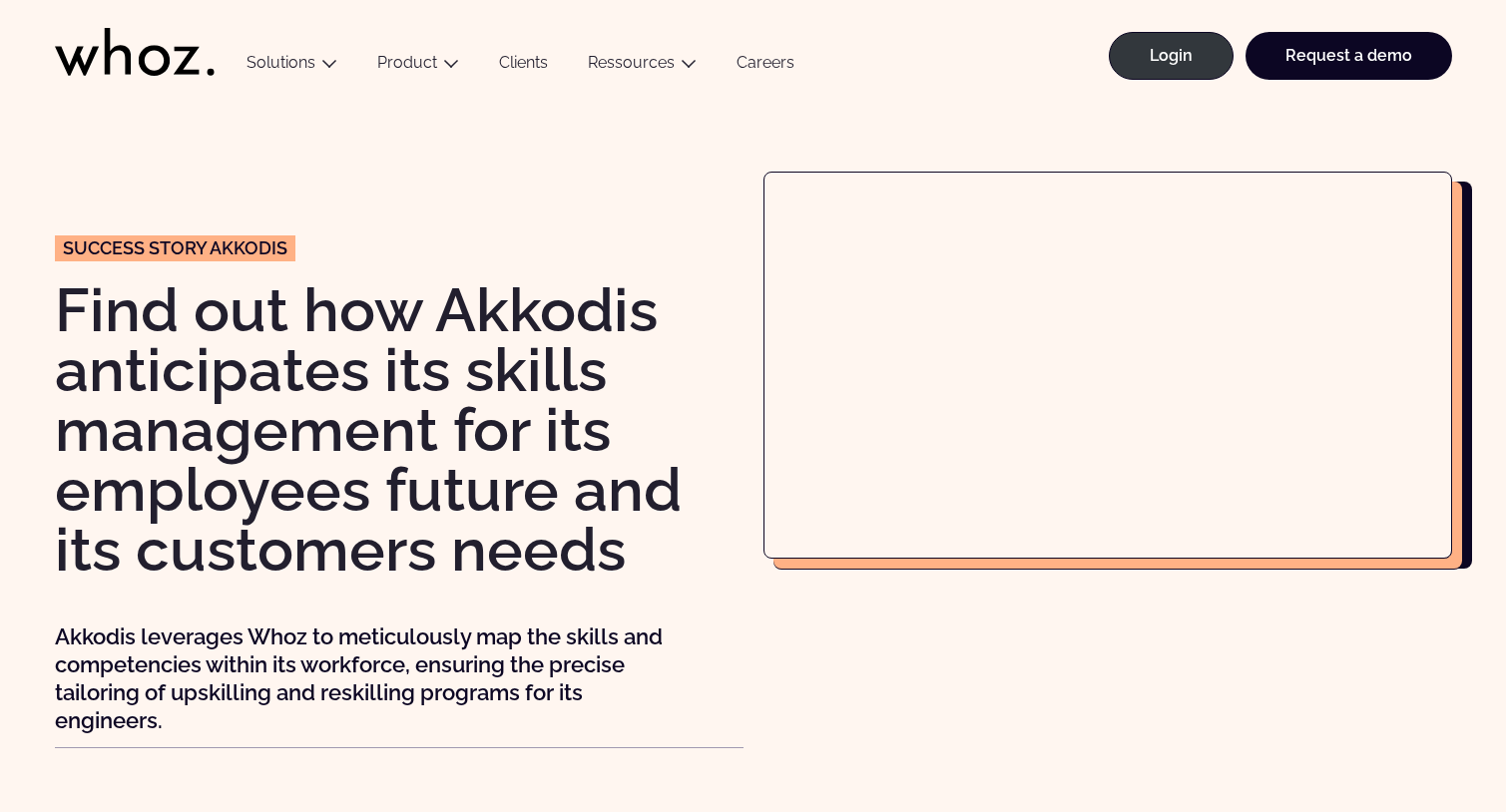 scroll, scrollTop: 0, scrollLeft: 0, axis: both 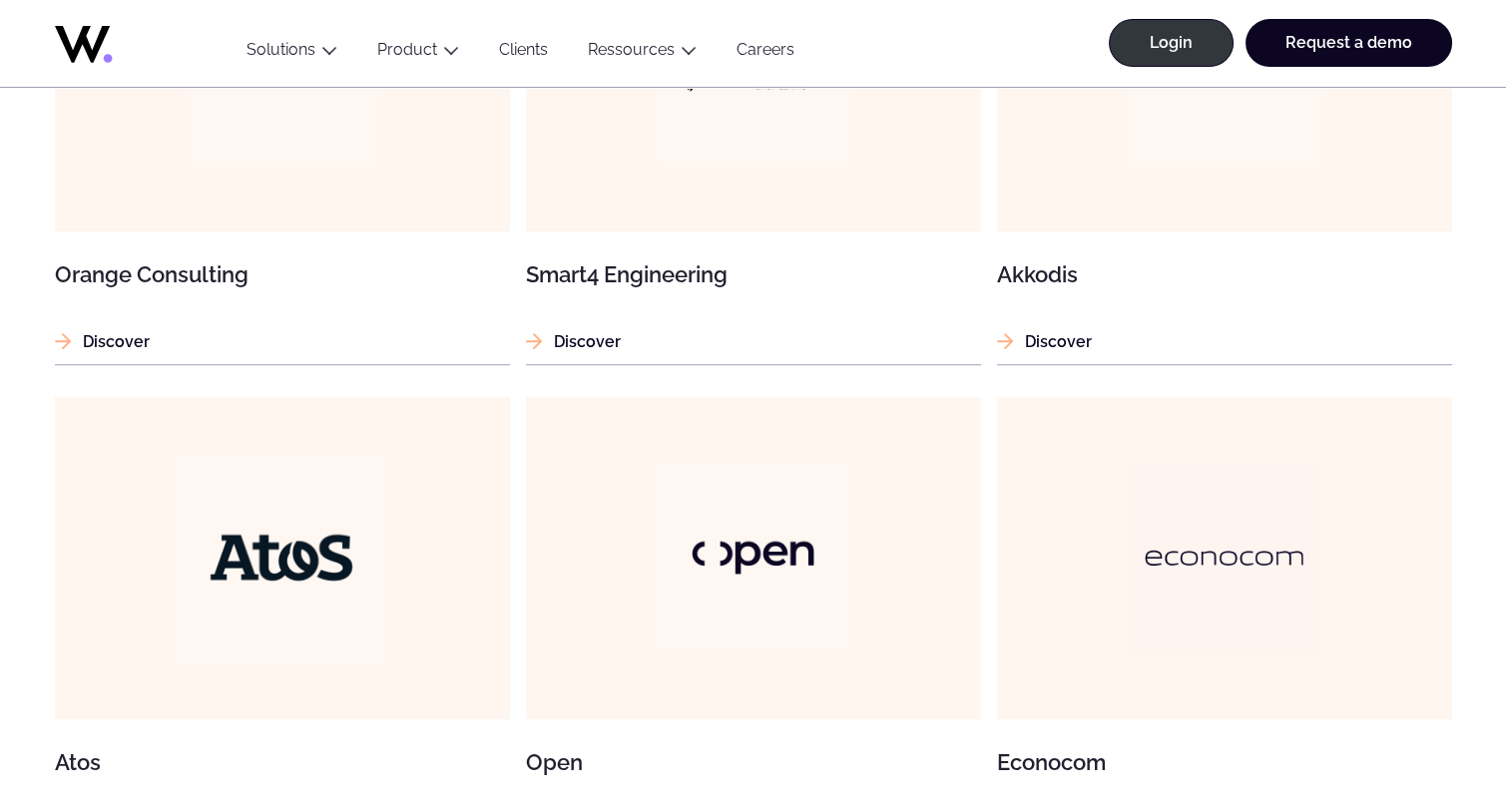 click at bounding box center [281, 558] 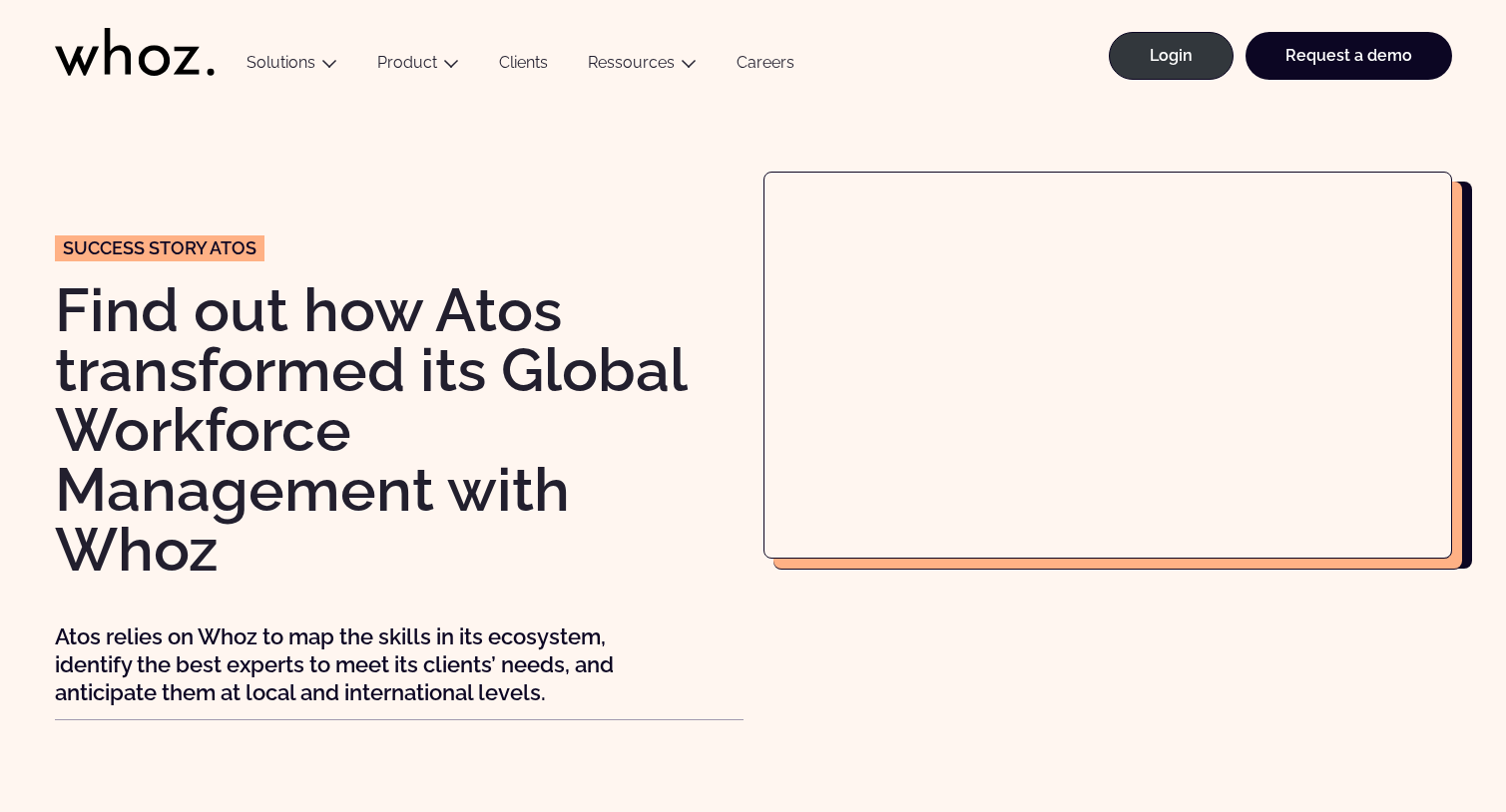 scroll, scrollTop: 0, scrollLeft: 0, axis: both 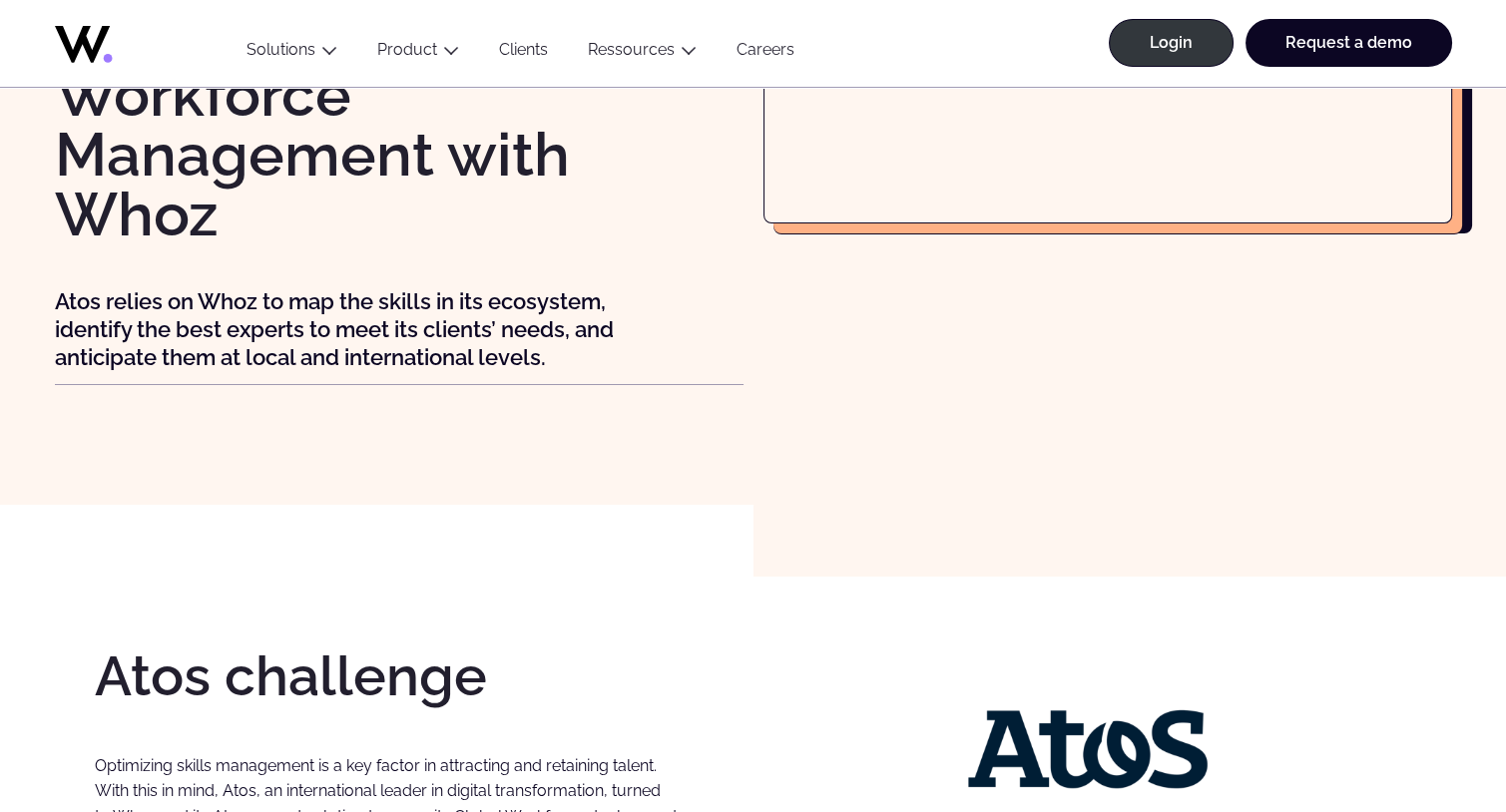 click on "Atos relies on Whoz to map the skills in its ecosystem, identify the best experts to meet its clients’ needs, and anticipate them at local and international levels." at bounding box center (364, 329) 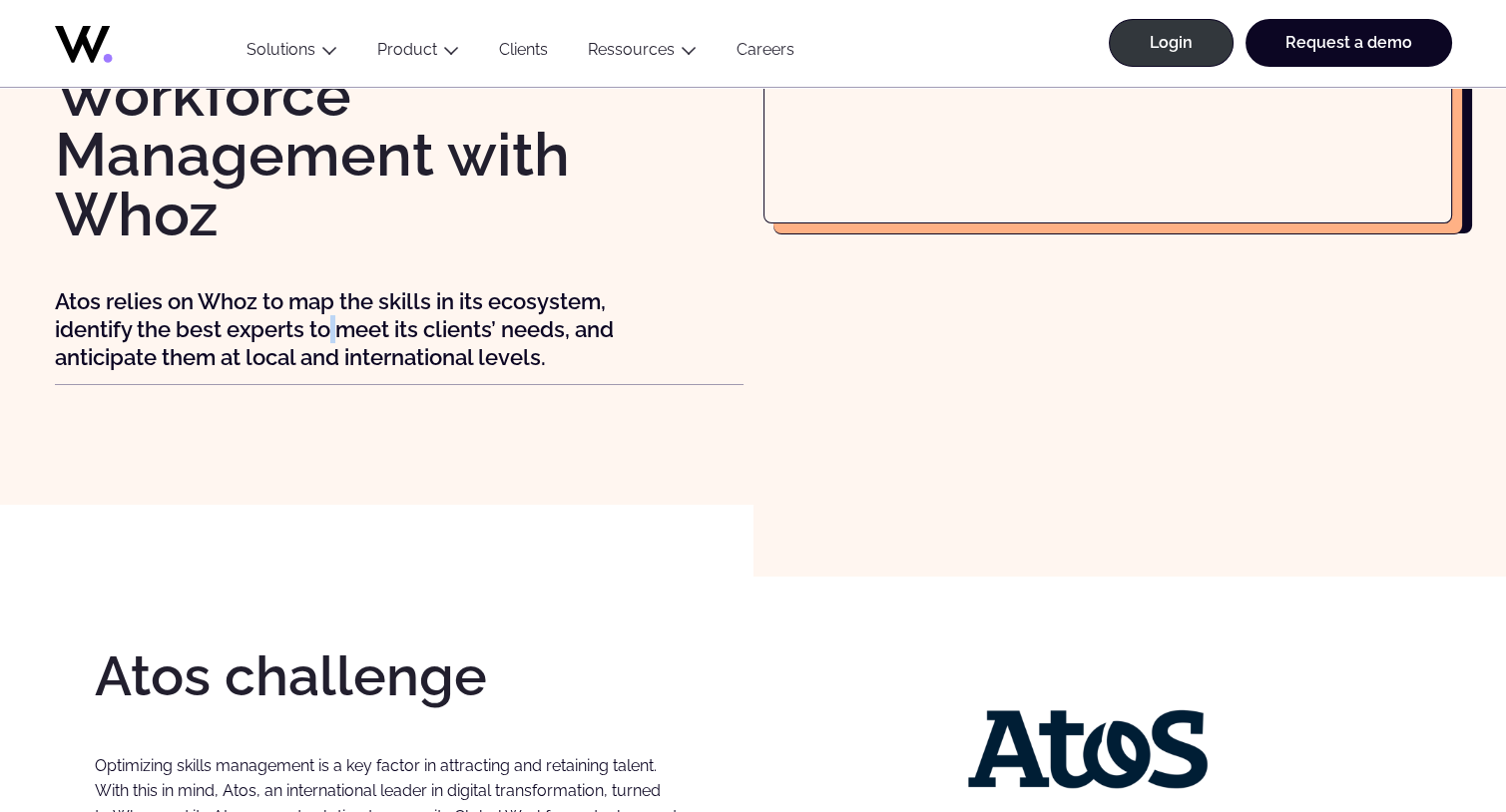 click on "Atos relies on Whoz to map the skills in its ecosystem, identify the best experts to meet its clients’ needs, and anticipate them at local and international levels." at bounding box center (364, 329) 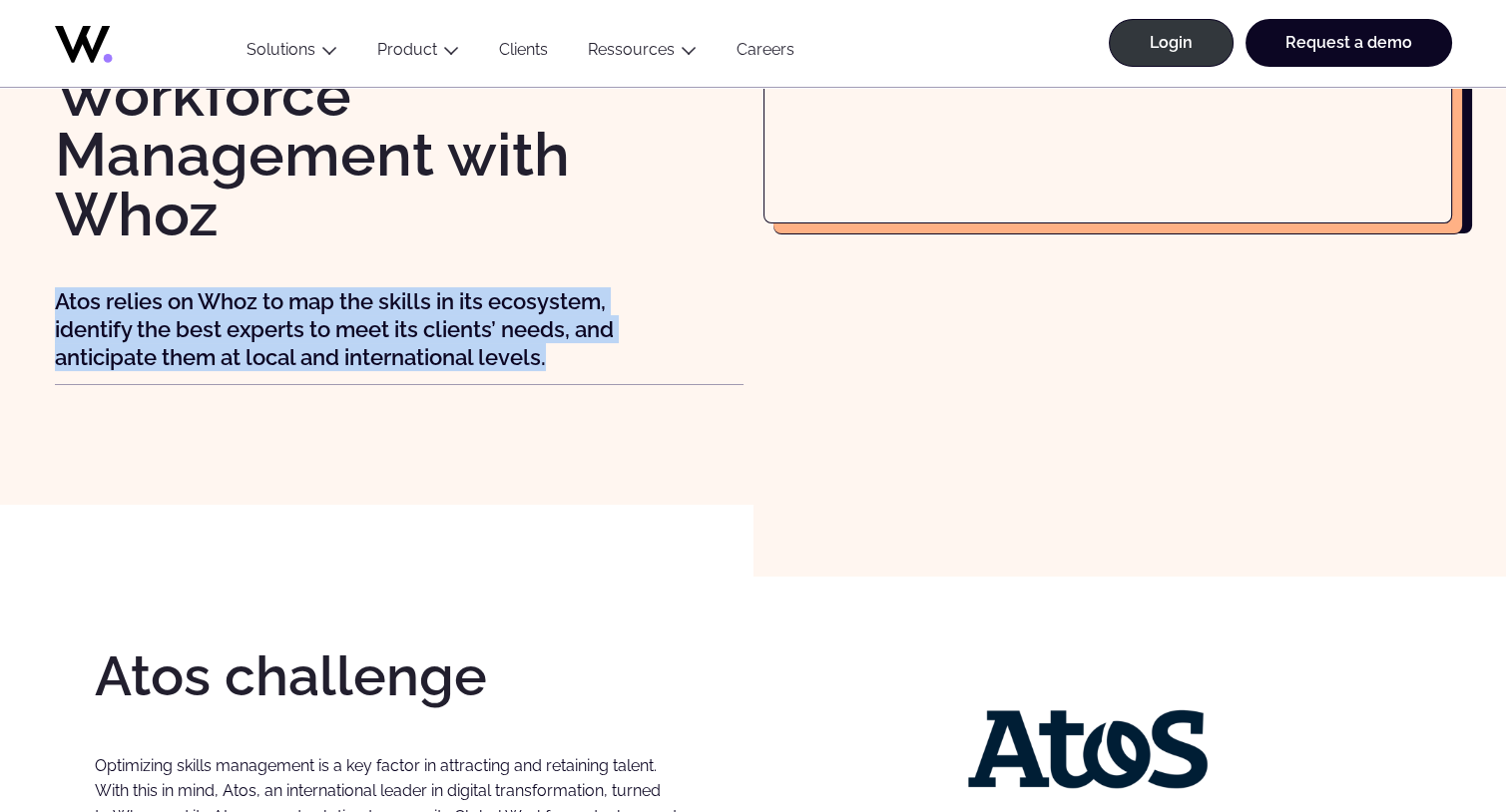 click on "Atos relies on Whoz to map the skills in its ecosystem, identify the best experts to meet its clients’ needs, and anticipate them at local and international levels." at bounding box center (364, 329) 